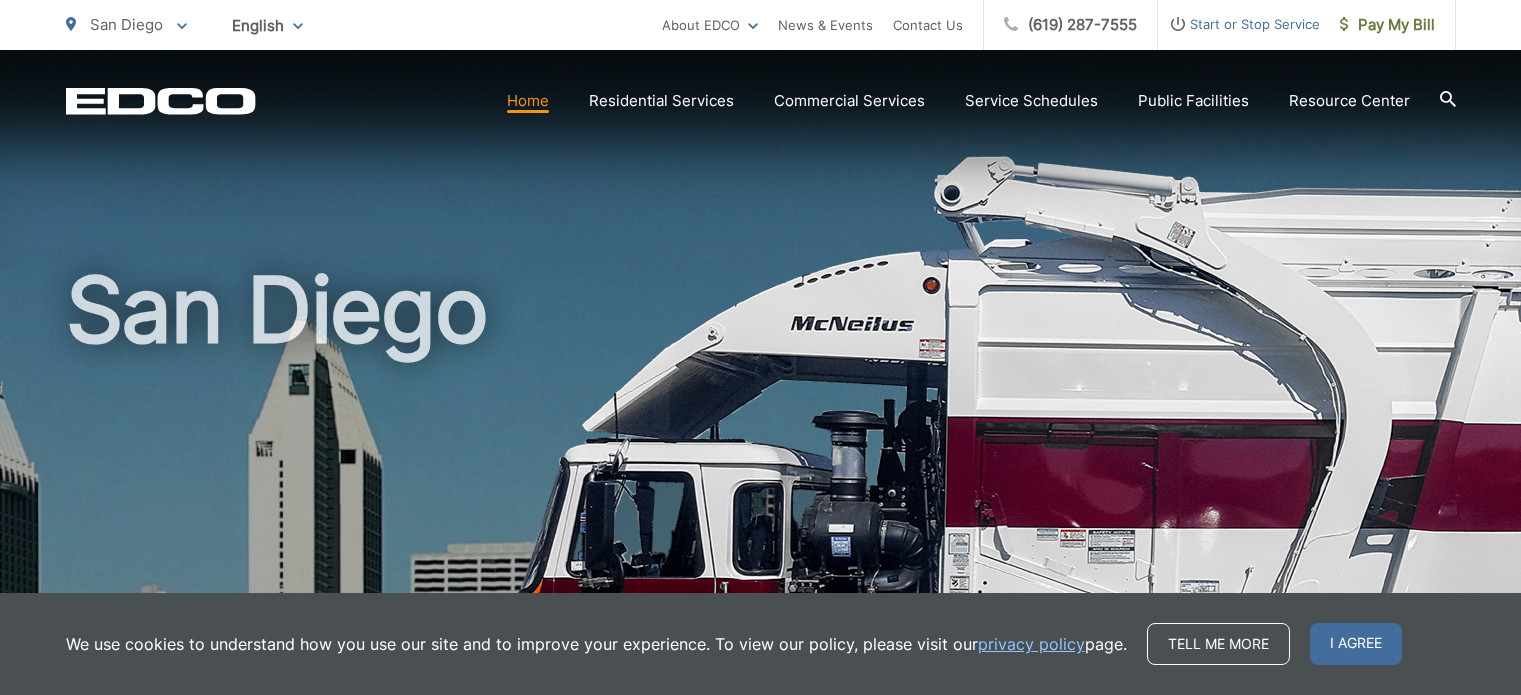 scroll, scrollTop: 0, scrollLeft: 0, axis: both 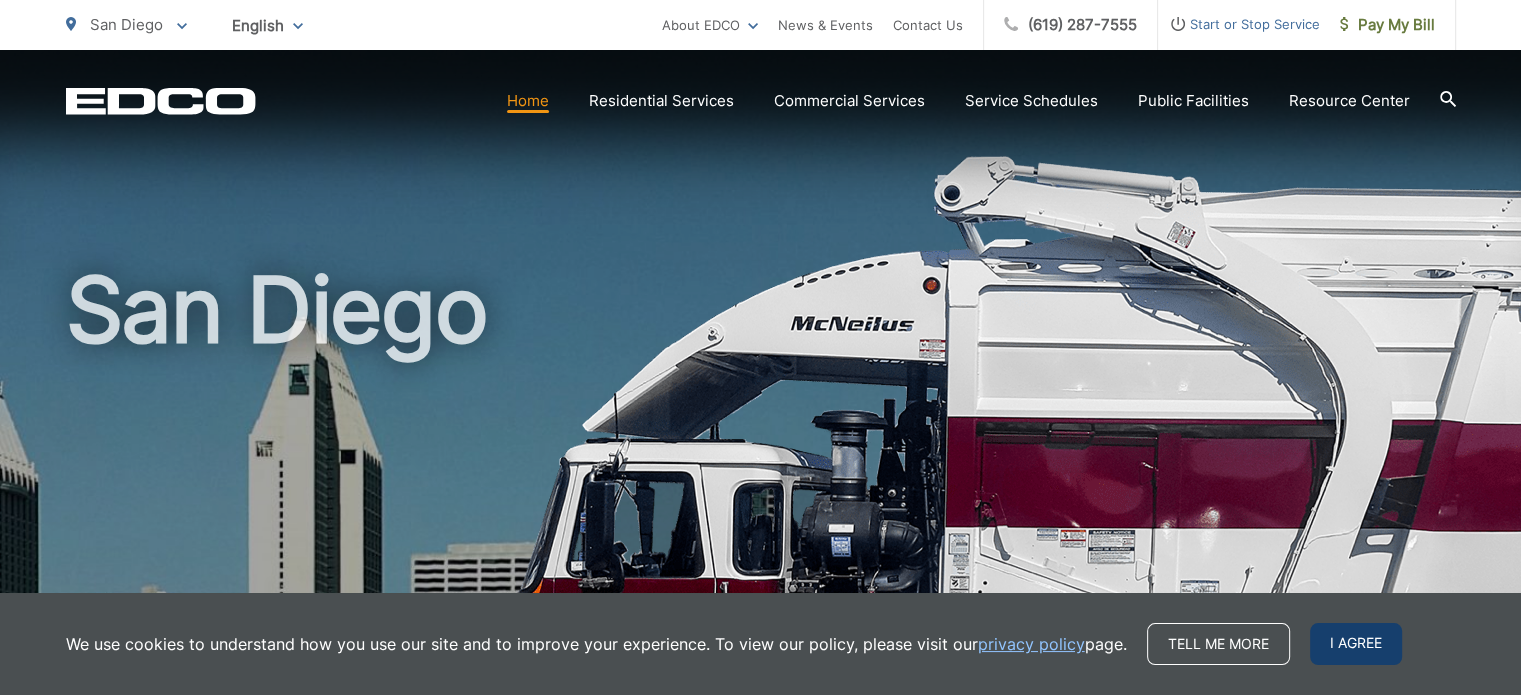 click on "I agree" at bounding box center (1356, 644) 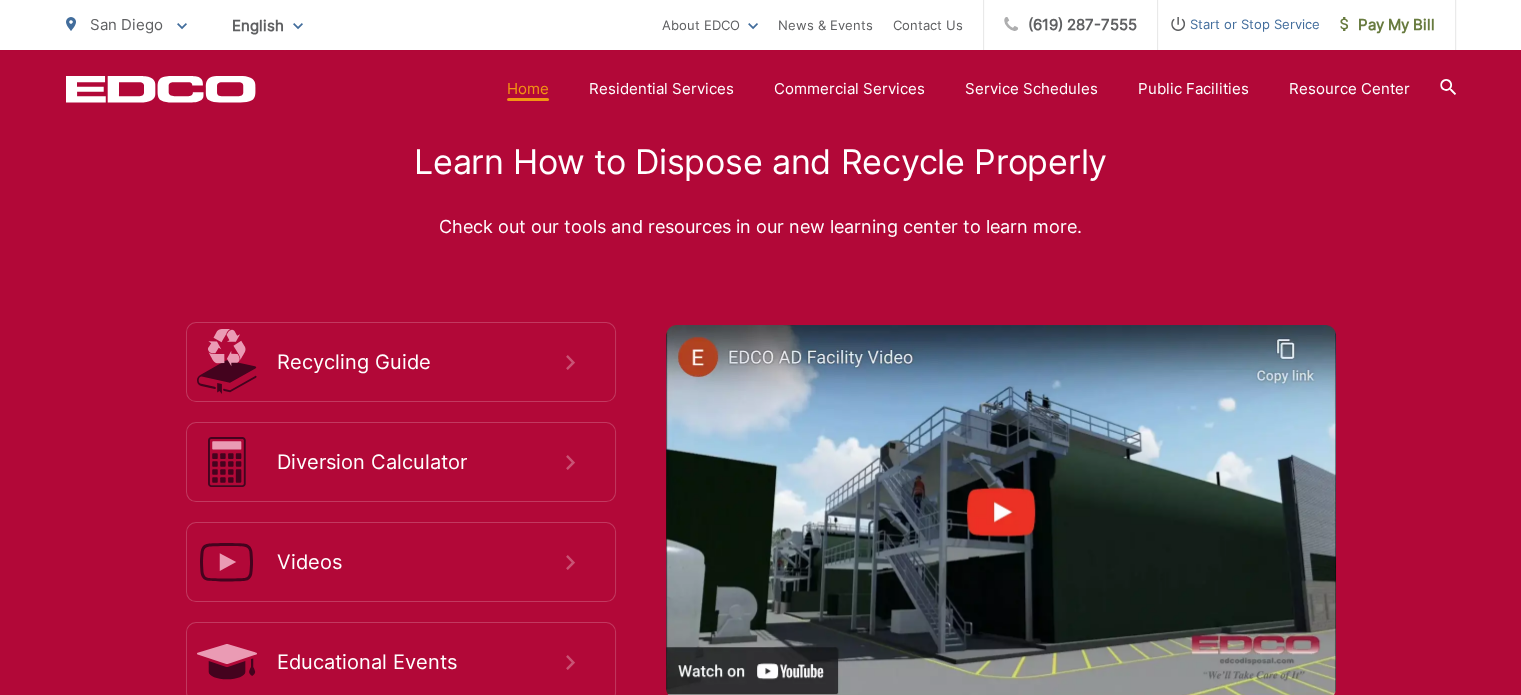 scroll, scrollTop: 3080, scrollLeft: 0, axis: vertical 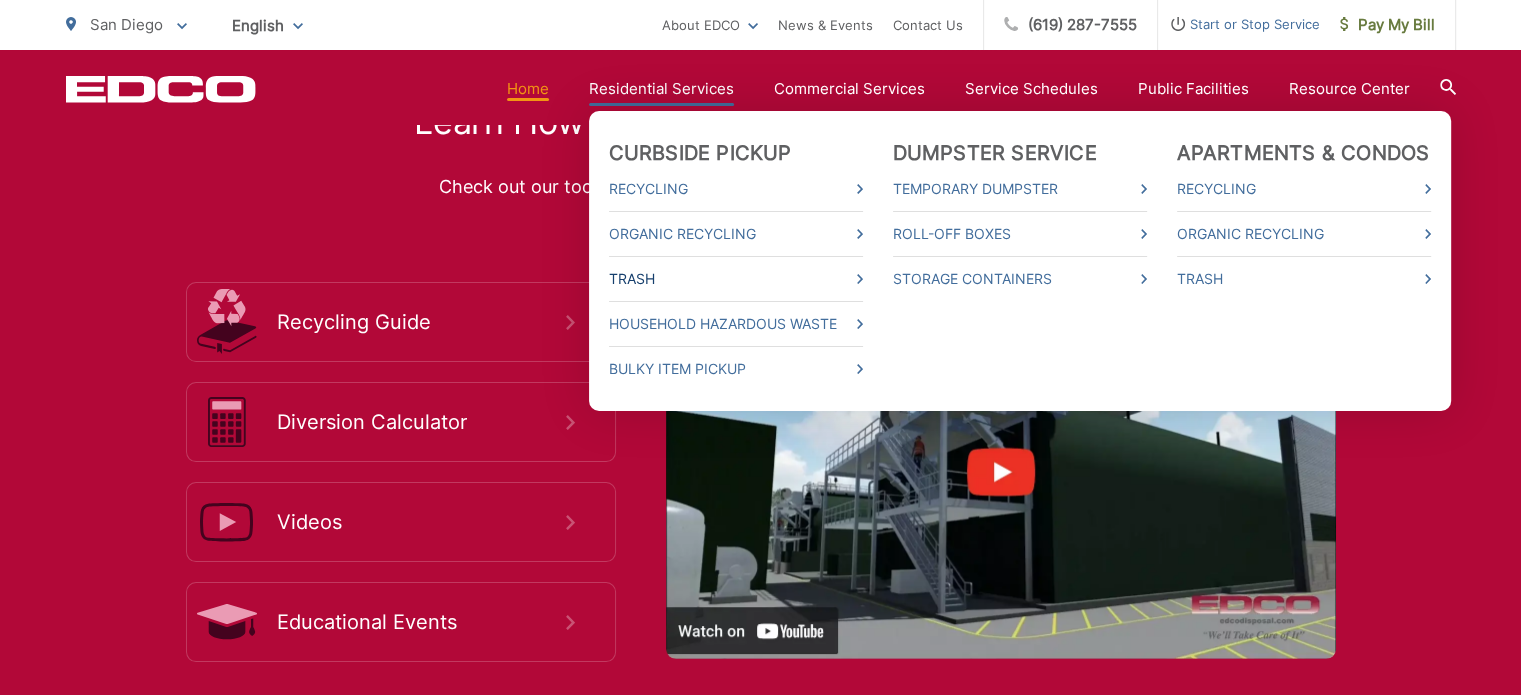 click on "Trash" at bounding box center (736, 279) 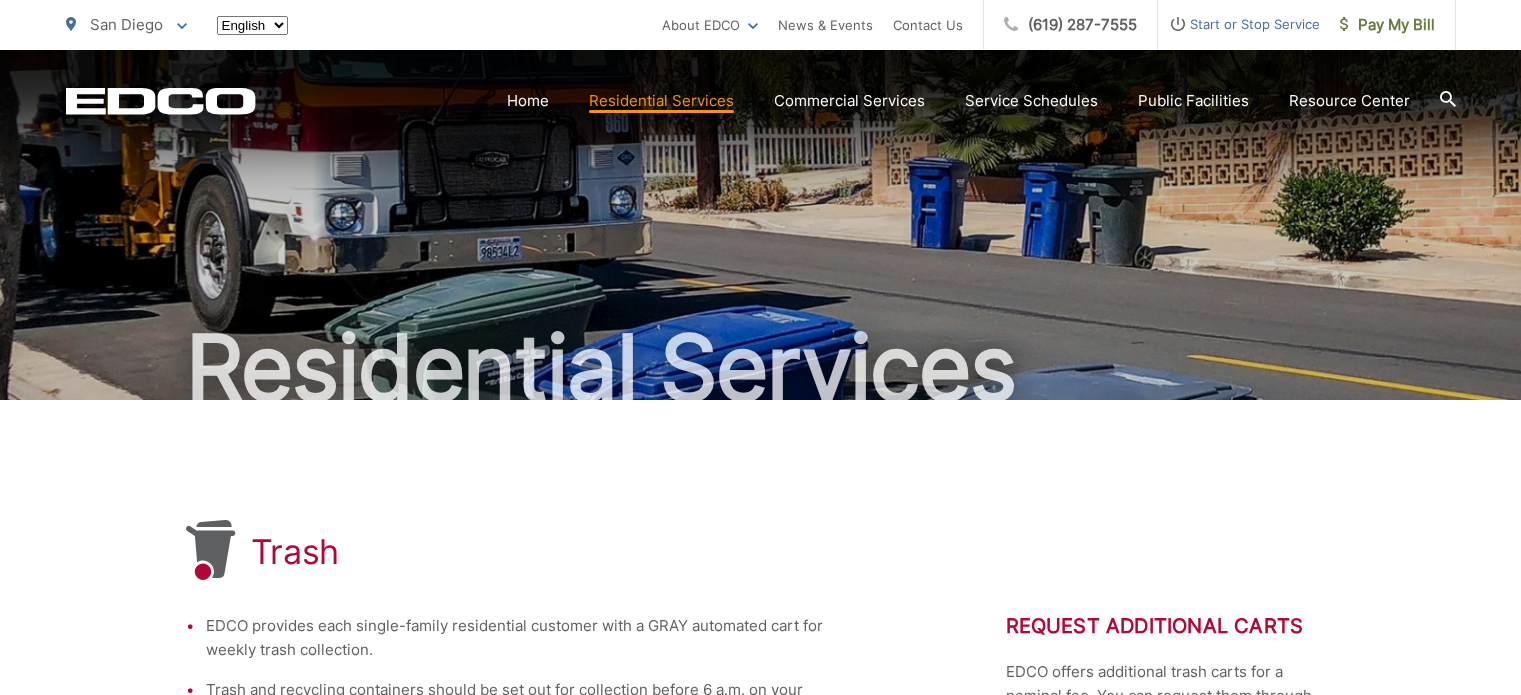 scroll, scrollTop: 0, scrollLeft: 0, axis: both 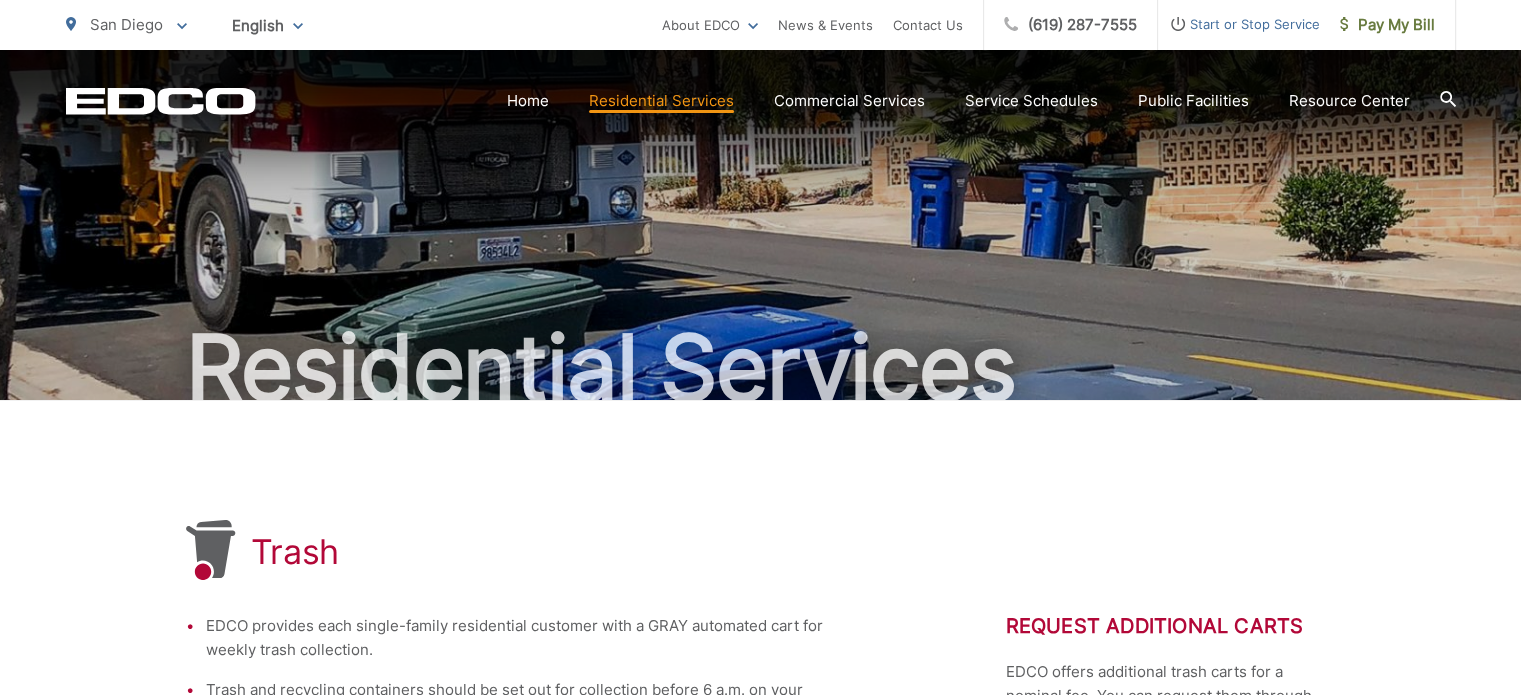 click on "Trash
EDCO provides each single-family residential customer with a GRAY automated cart for weekly trash collection.
Trash and recycling containers should be set out for collection before 6 a.m. on your service day.
Please set out trash containers in your designated collection area on the street with the wheels against the curb or the edge of the roadway. Arrows on the lid should point toward the street.
Automated carts should be placed at least 2 feet away from each other and obstructions such as parked cars, trees, telephone poles, and mailboxes.
Please be careful not to place carts in traffic areas, such as bike lanes, to avoid blocking paths of travel.
Request Additional Carts
EDCO offers additional trash carts for a nominal fee. You can request them through EDCO’s Contact Us form.
Request Carts" at bounding box center (760, 1055) 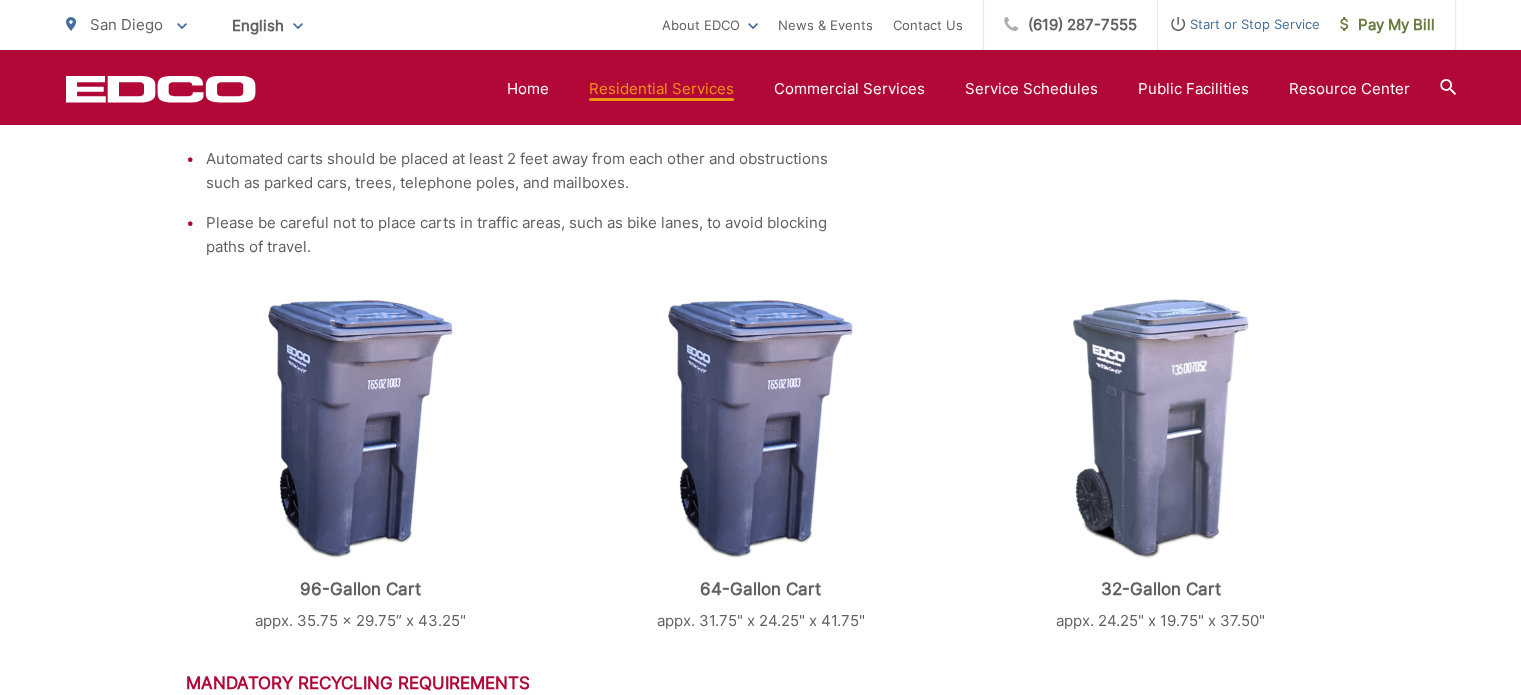 scroll, scrollTop: 684, scrollLeft: 0, axis: vertical 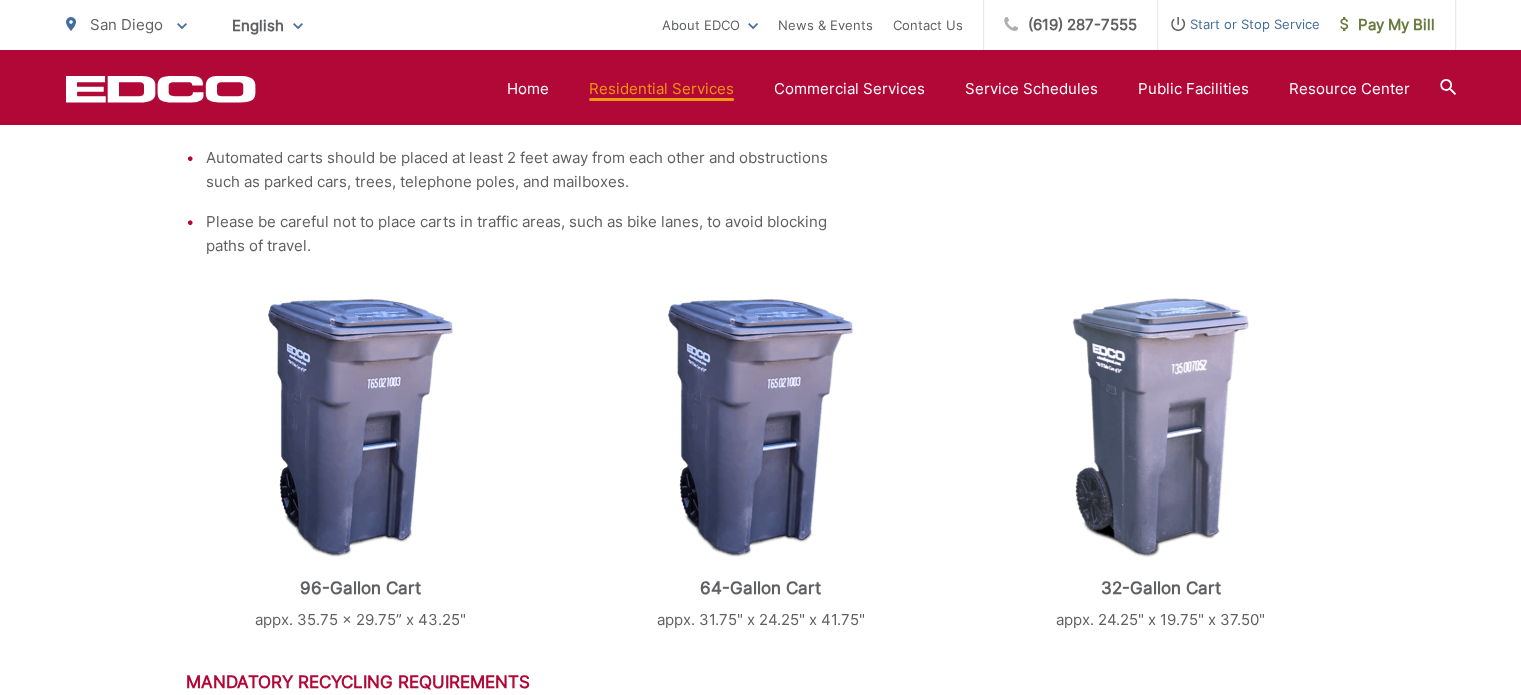 click on "Trash
EDCO provides each single-family residential customer with a GRAY automated cart for weekly trash collection.
Trash and recycling containers should be set out for collection before 6 a.m. on your service day.
Please set out trash containers in your designated collection area on the street with the wheels against the curb or the edge of the roadway. Arrows on the lid should point toward the street.
Automated carts should be placed at least 2 feet away from each other and obstructions such as parked cars, trees, telephone poles, and mailboxes.
Please be careful not to place carts in traffic areas, such as bike lanes, to avoid blocking paths of travel.
Request Additional Carts
EDCO offers additional trash carts for a nominal fee. You can request them through EDCO’s Contact Us form.
Request Carts" at bounding box center (760, 371) 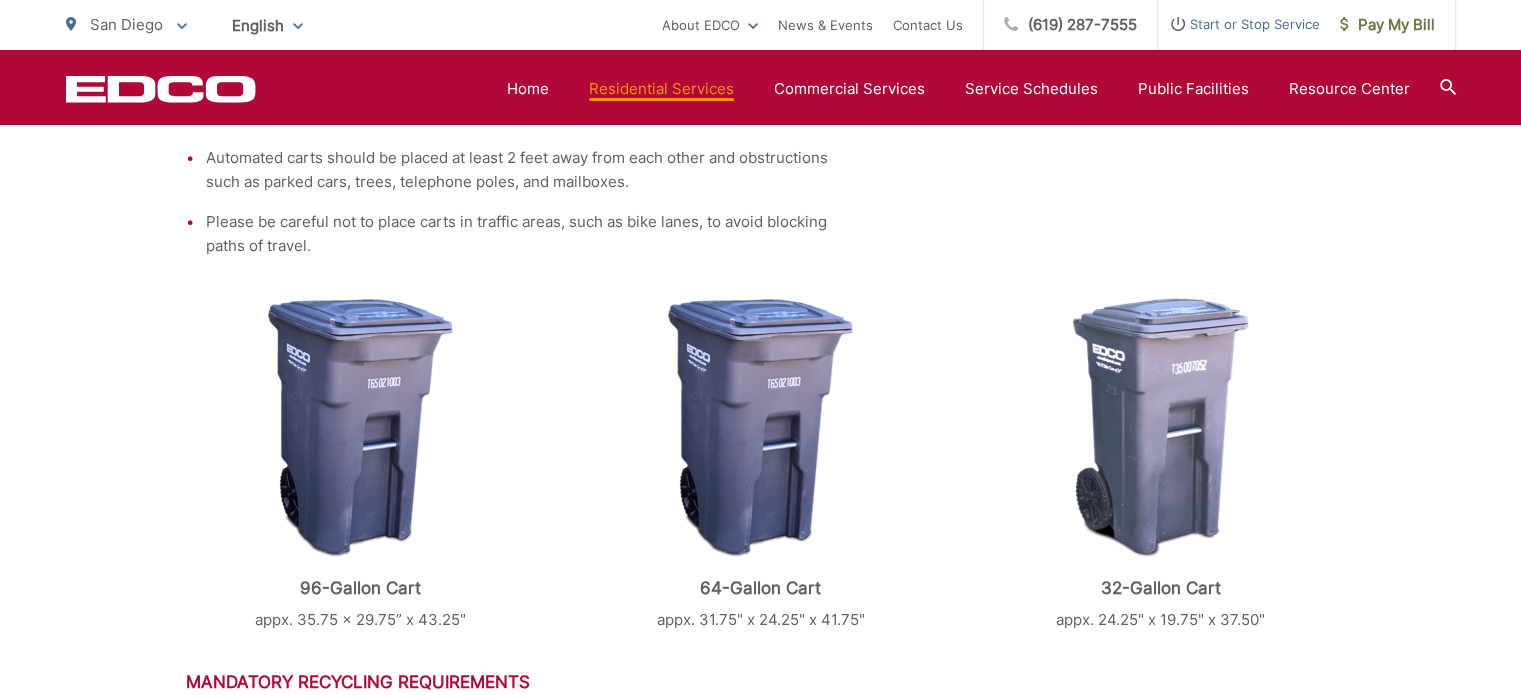click on "Trash
EDCO provides each single-family residential customer with a GRAY automated cart for weekly trash collection.
Trash and recycling containers should be set out for collection before 6 a.m. on your service day.
Please set out trash containers in your designated collection area on the street with the wheels against the curb or the edge of the roadway. Arrows on the lid should point toward the street.
Automated carts should be placed at least 2 feet away from each other and obstructions such as parked cars, trees, telephone poles, and mailboxes.
Please be careful not to place carts in traffic areas, such as bike lanes, to avoid blocking paths of travel.
Request Additional Carts
EDCO offers additional trash carts for a nominal fee. You can request them through EDCO’s Contact Us form.
Request Carts" at bounding box center [760, 371] 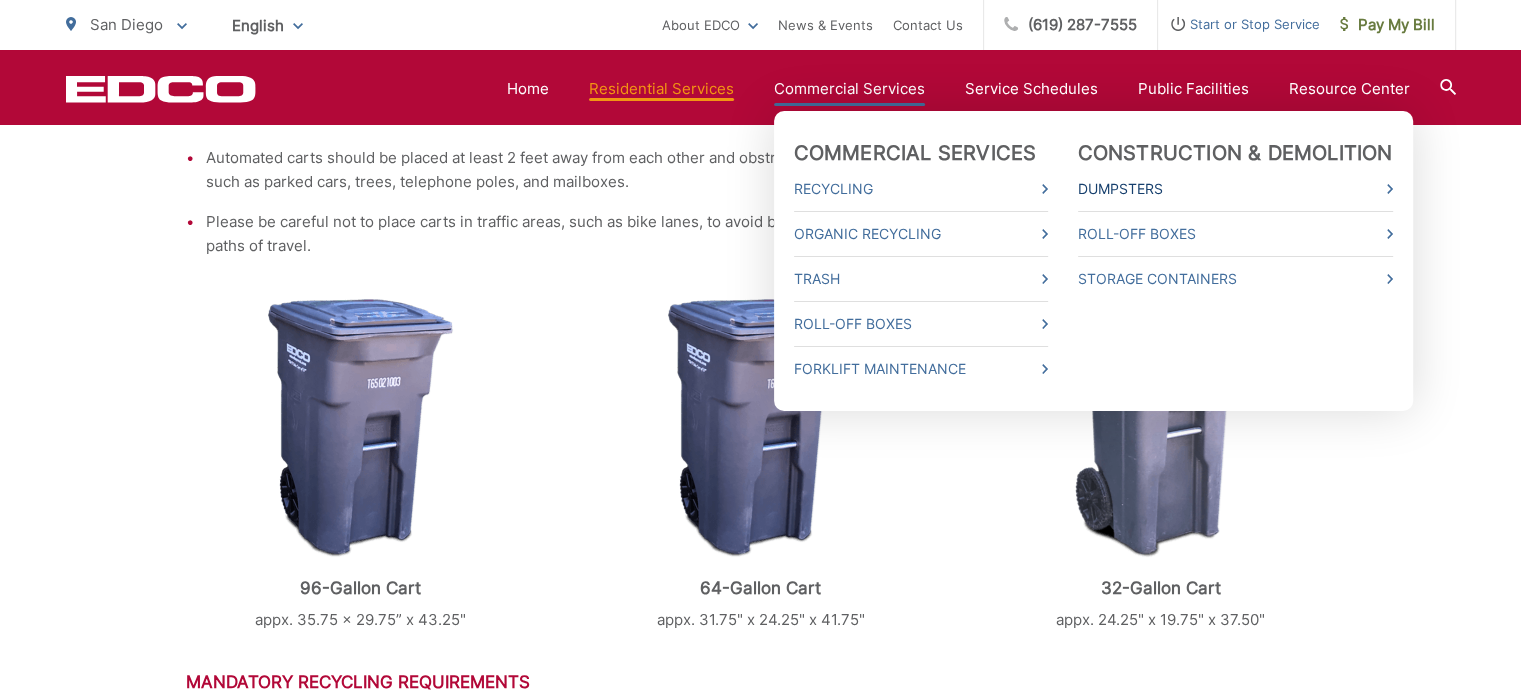 click on "Dumpsters" at bounding box center [1235, 189] 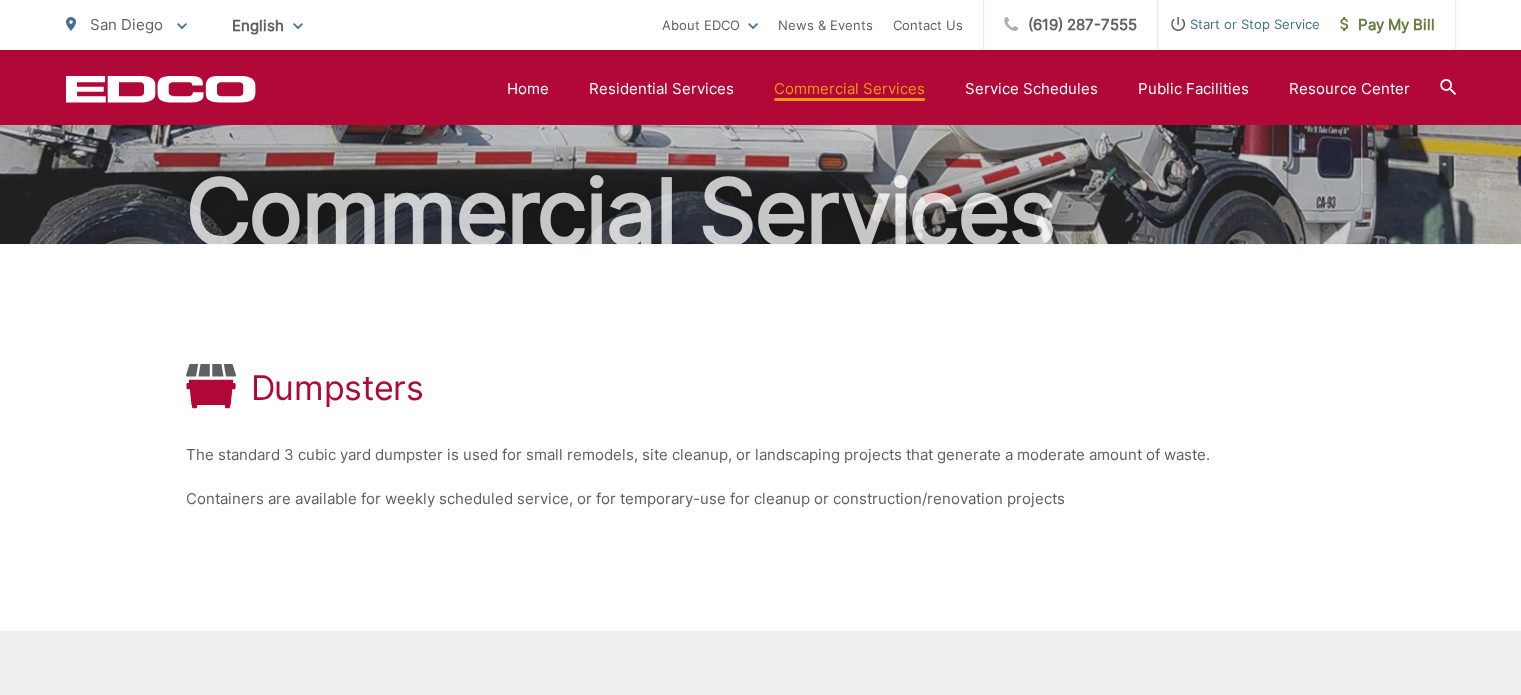 scroll, scrollTop: 0, scrollLeft: 0, axis: both 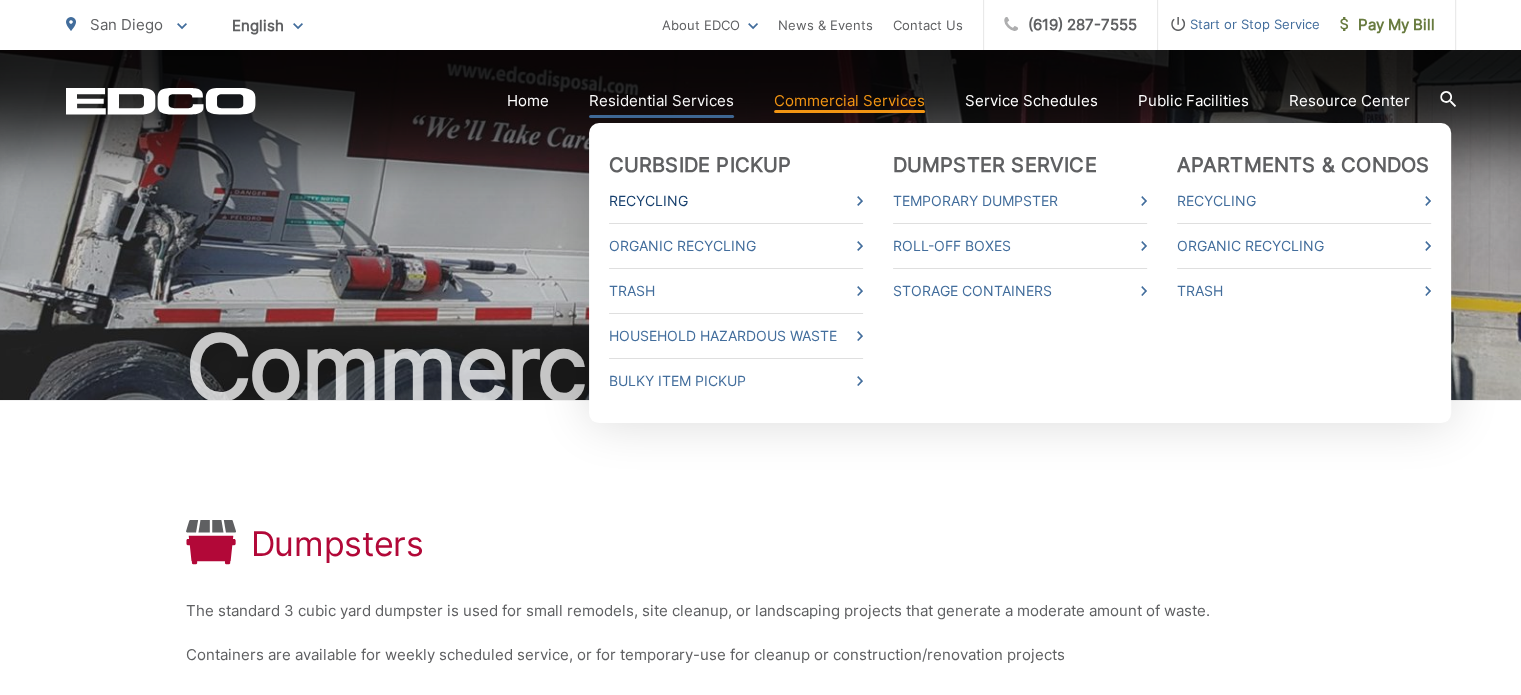 click on "Recycling" at bounding box center (736, 201) 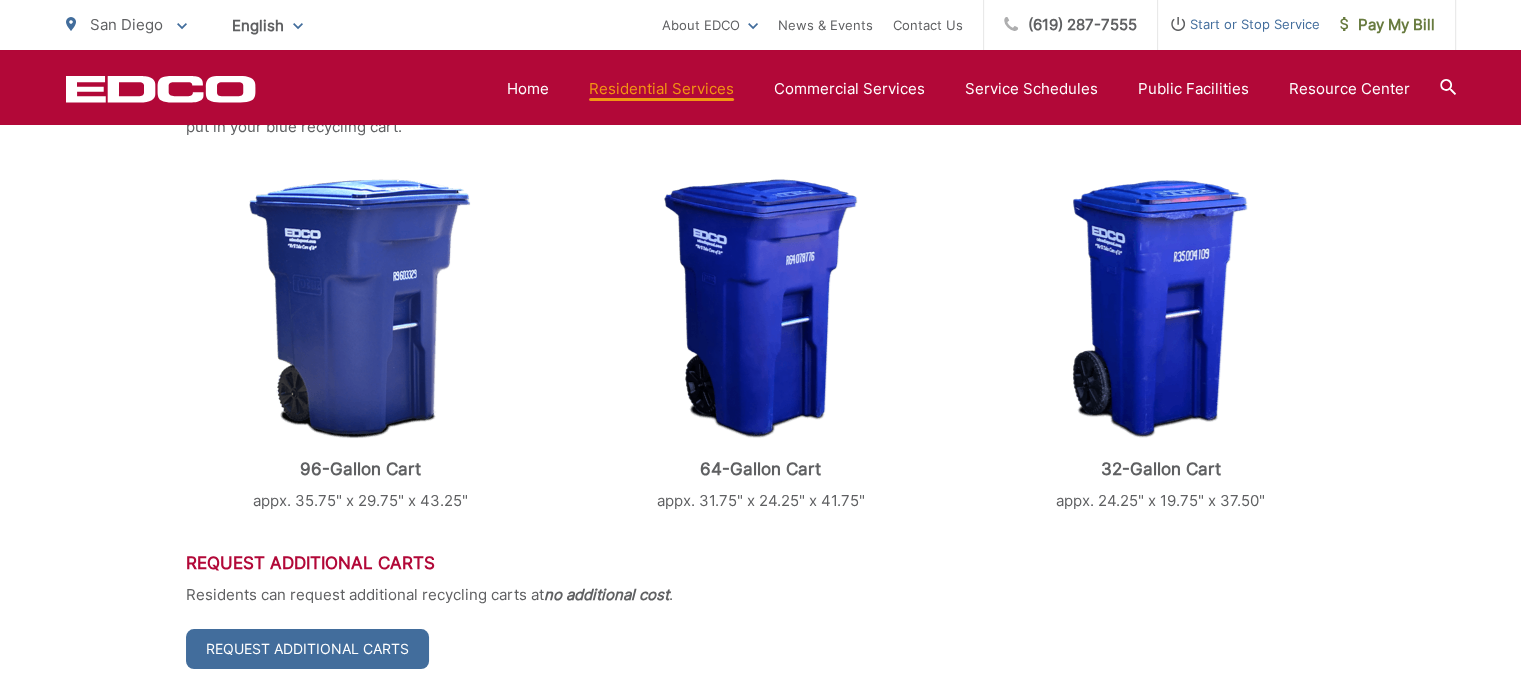 scroll, scrollTop: 560, scrollLeft: 0, axis: vertical 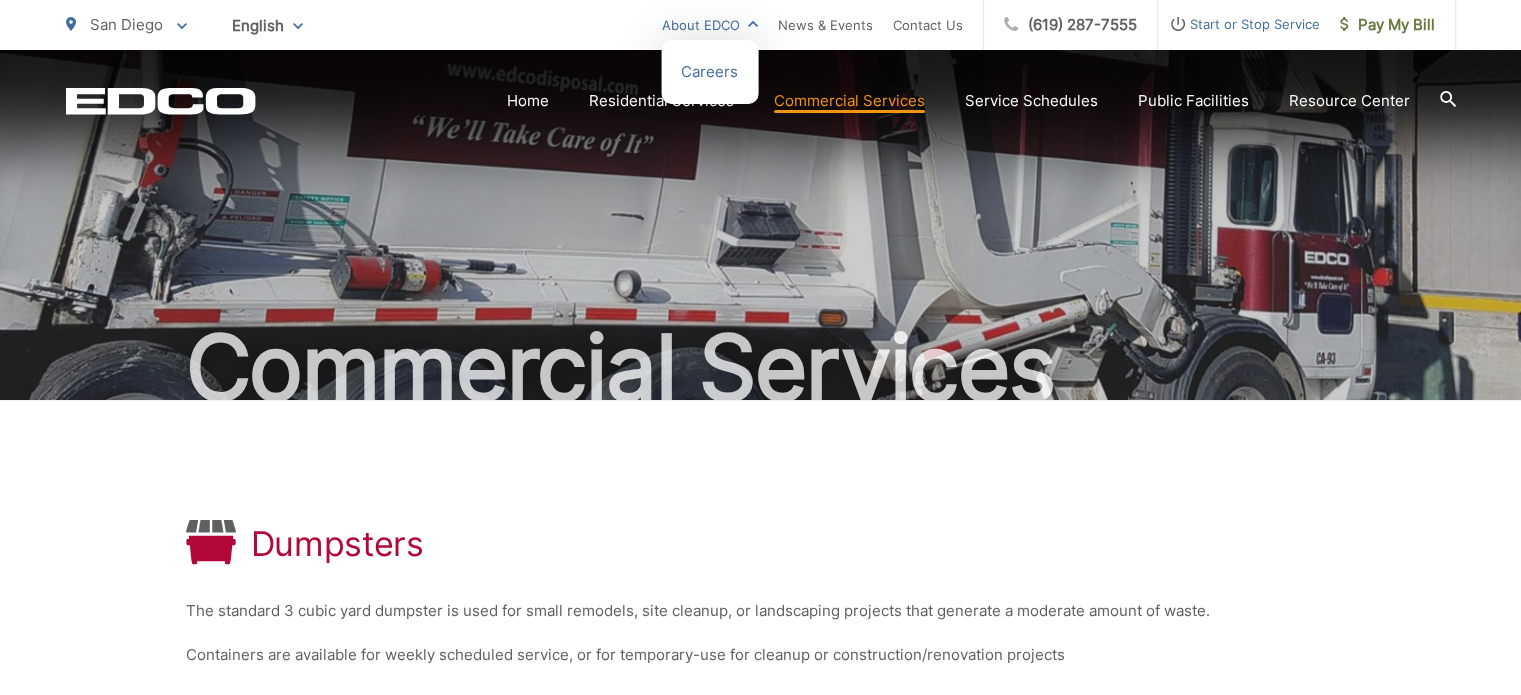 click on "About EDCO" at bounding box center [710, 25] 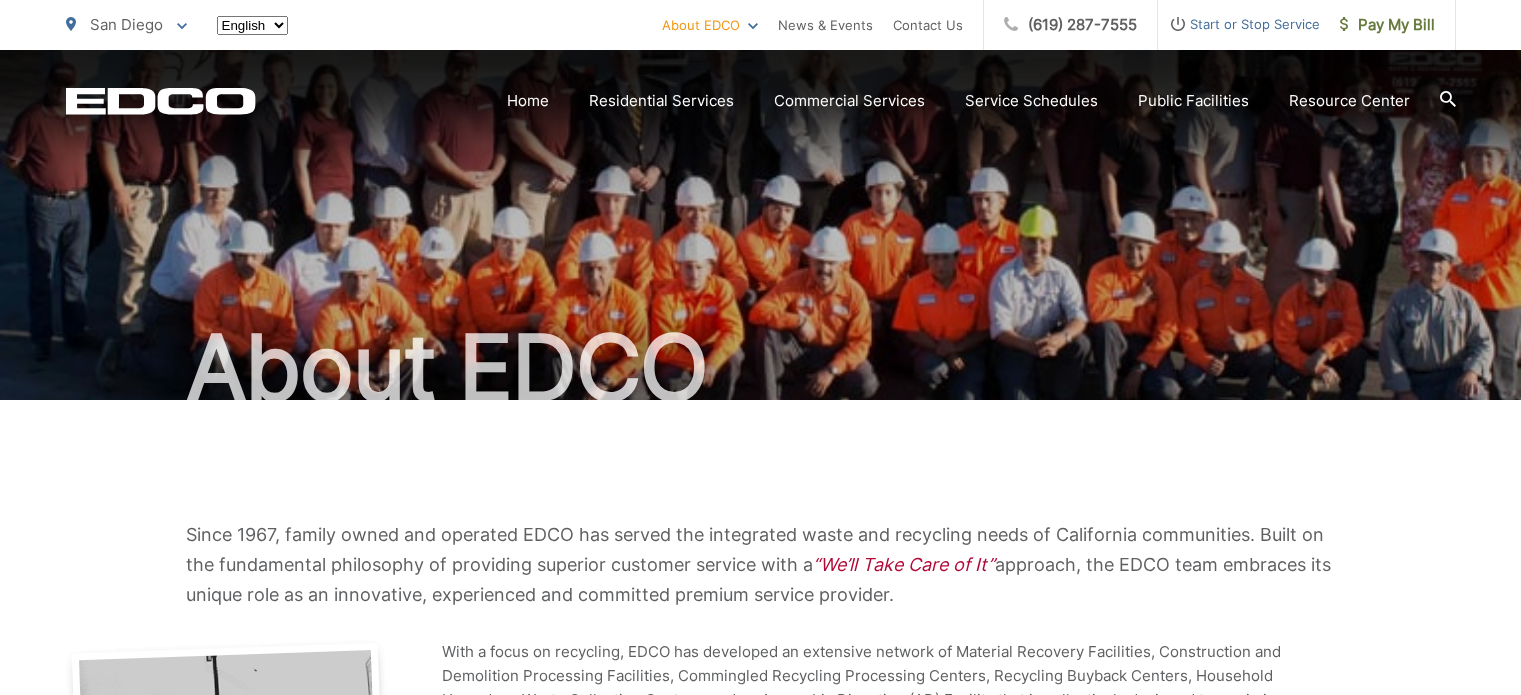 scroll, scrollTop: 0, scrollLeft: 0, axis: both 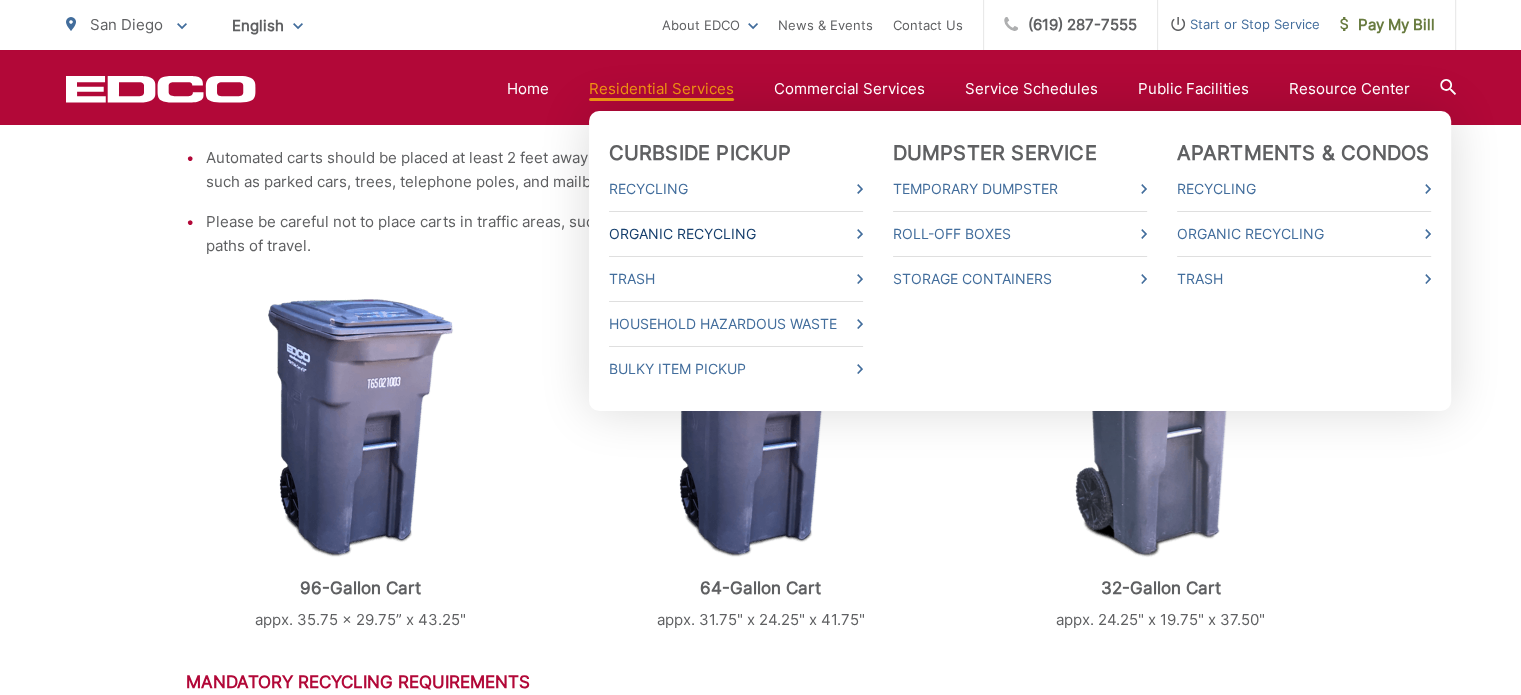 click on "Organic Recycling" at bounding box center (736, 234) 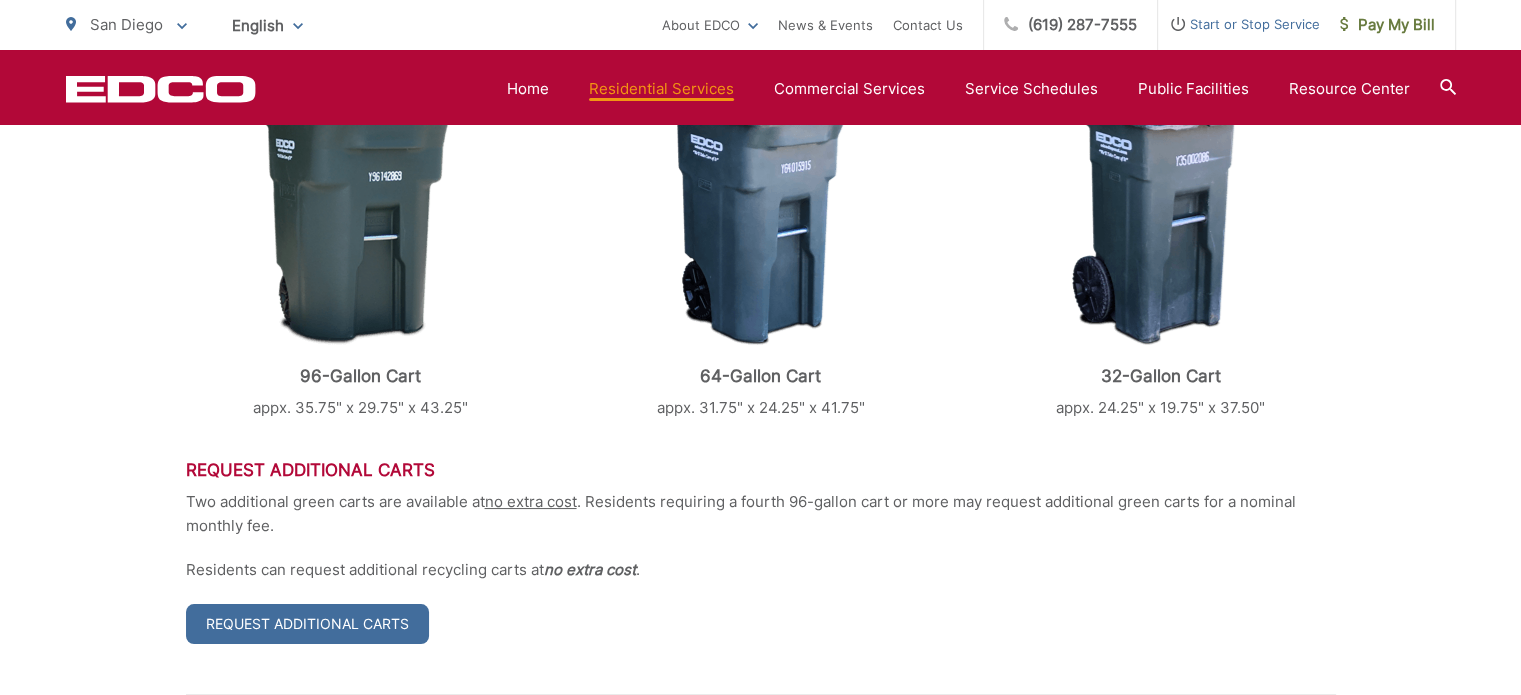scroll, scrollTop: 739, scrollLeft: 0, axis: vertical 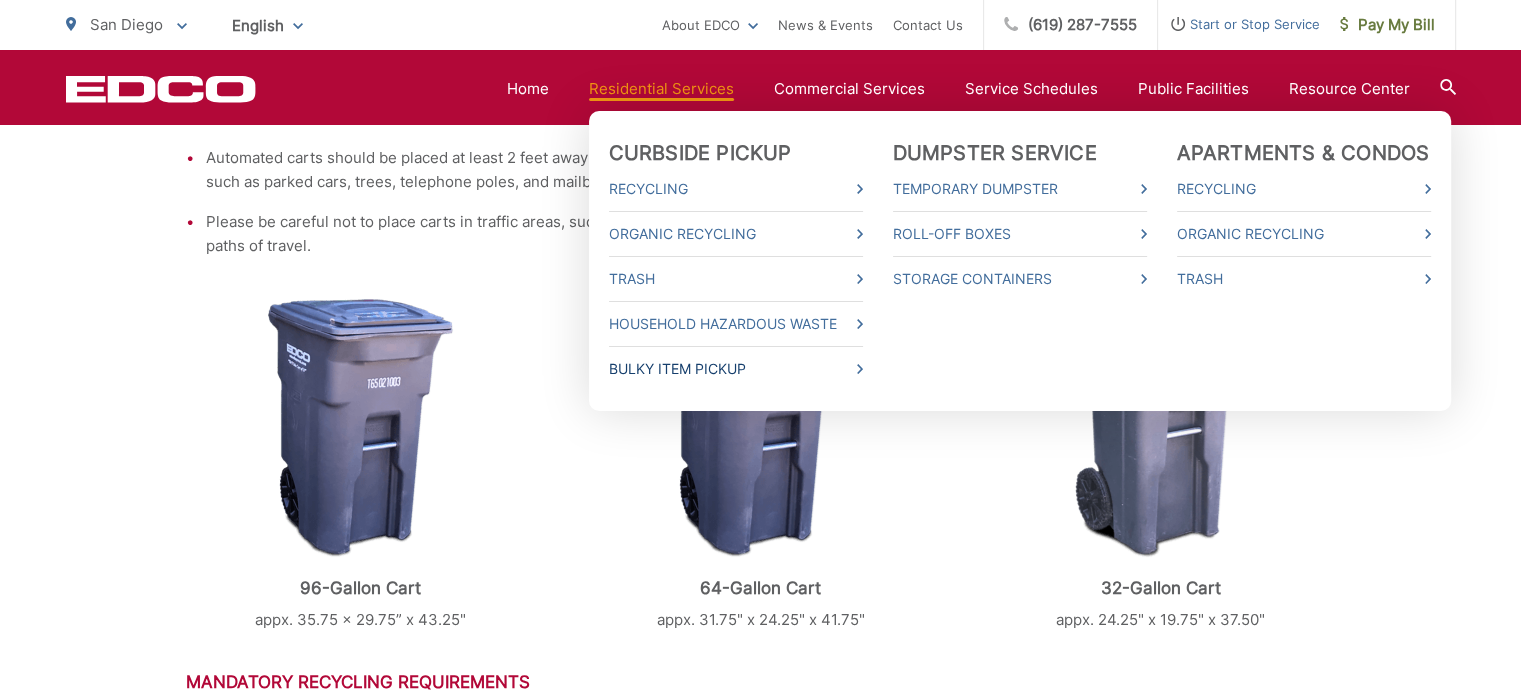 click on "Bulky Item Pickup" at bounding box center (736, 369) 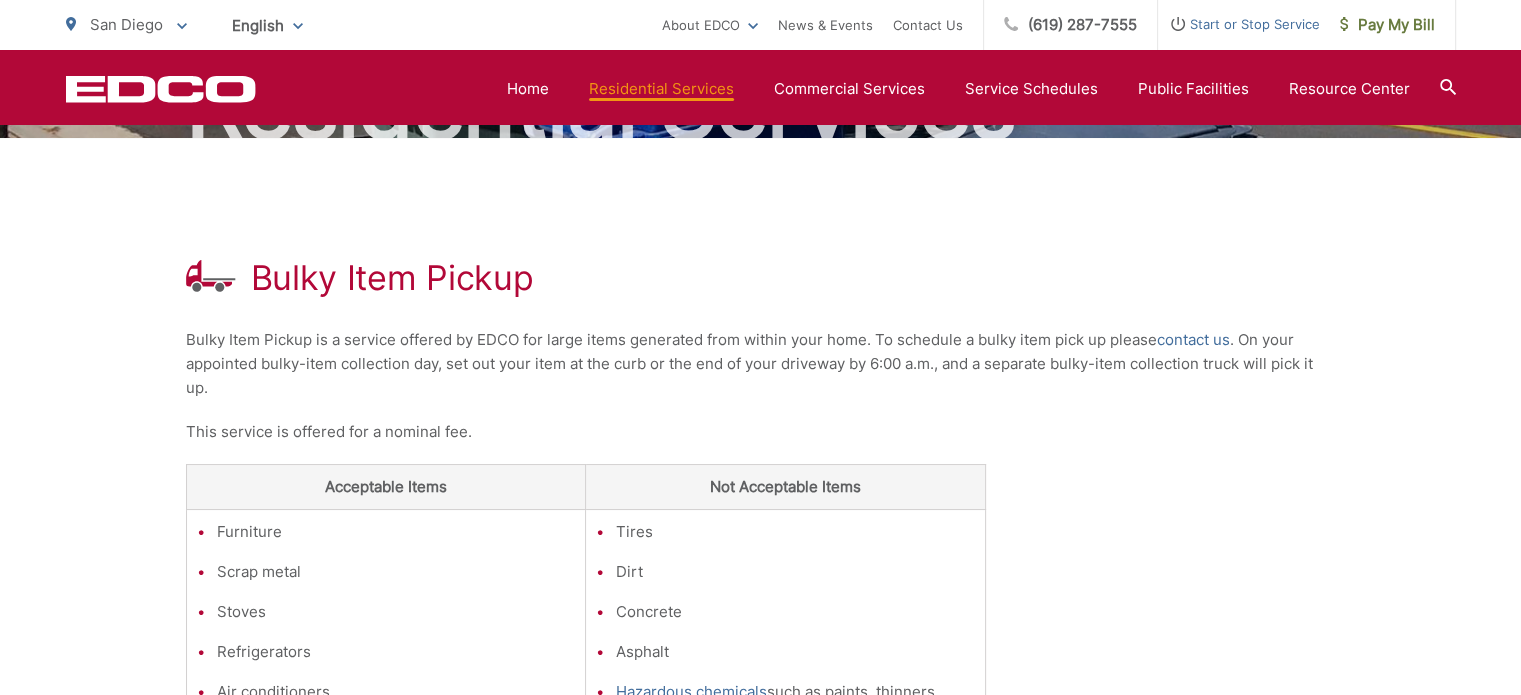 scroll, scrollTop: 160, scrollLeft: 0, axis: vertical 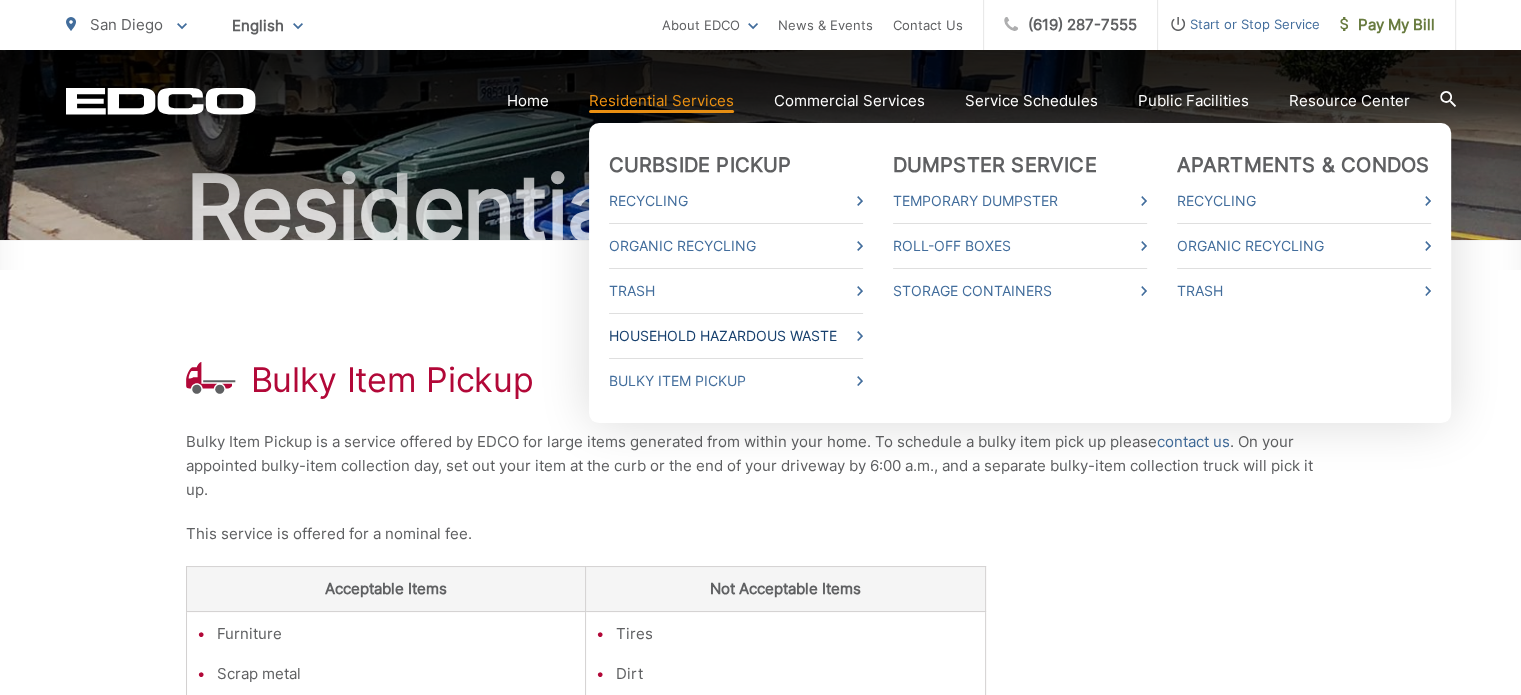 click on "Household Hazardous Waste" at bounding box center (736, 336) 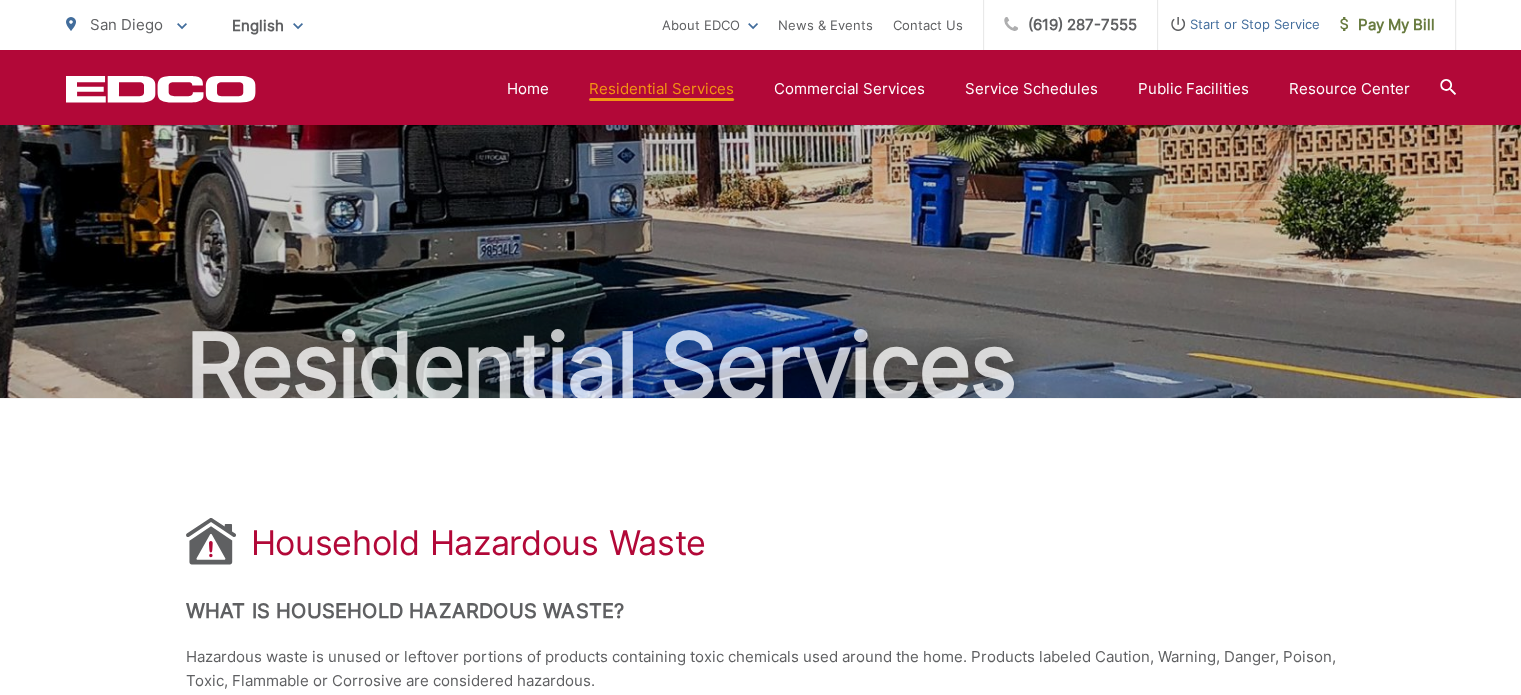 scroll, scrollTop: 0, scrollLeft: 0, axis: both 